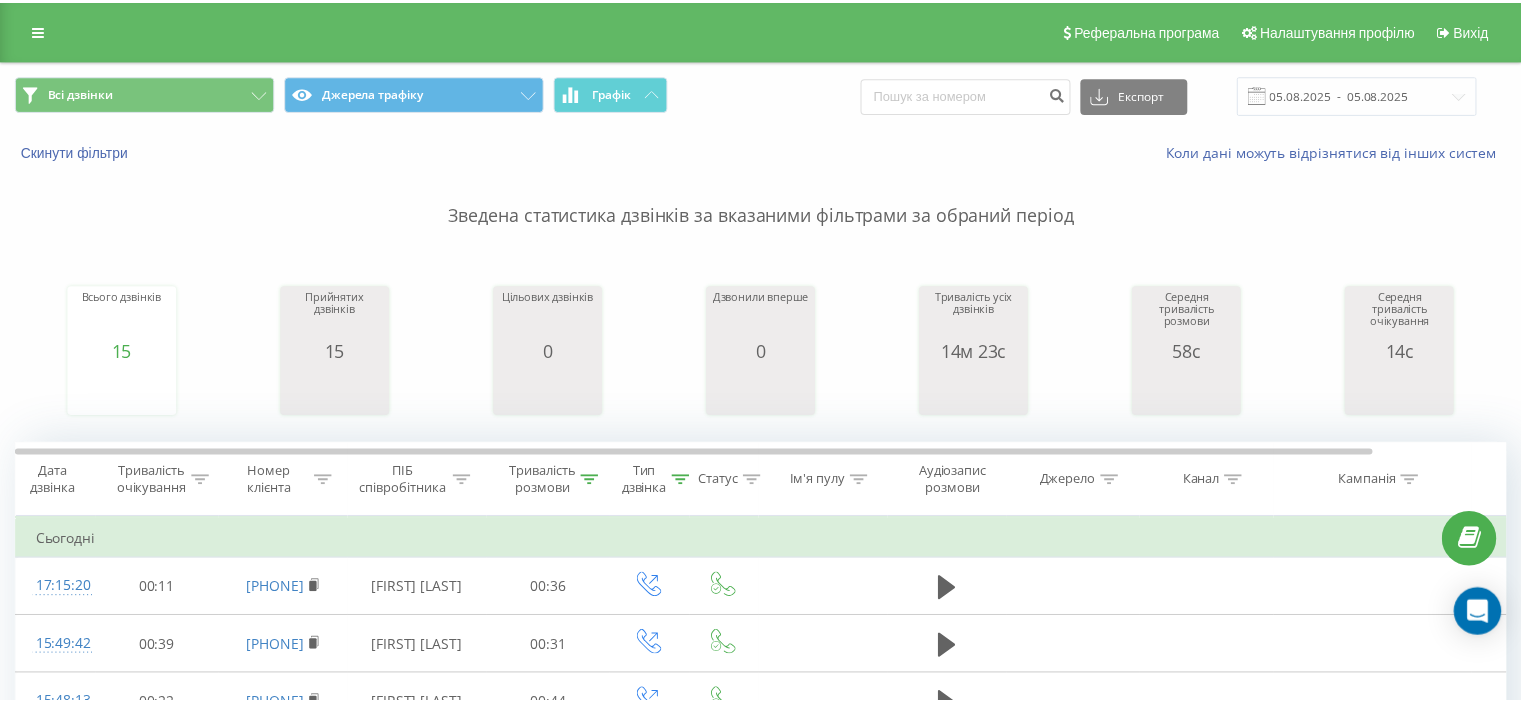 scroll, scrollTop: 0, scrollLeft: 0, axis: both 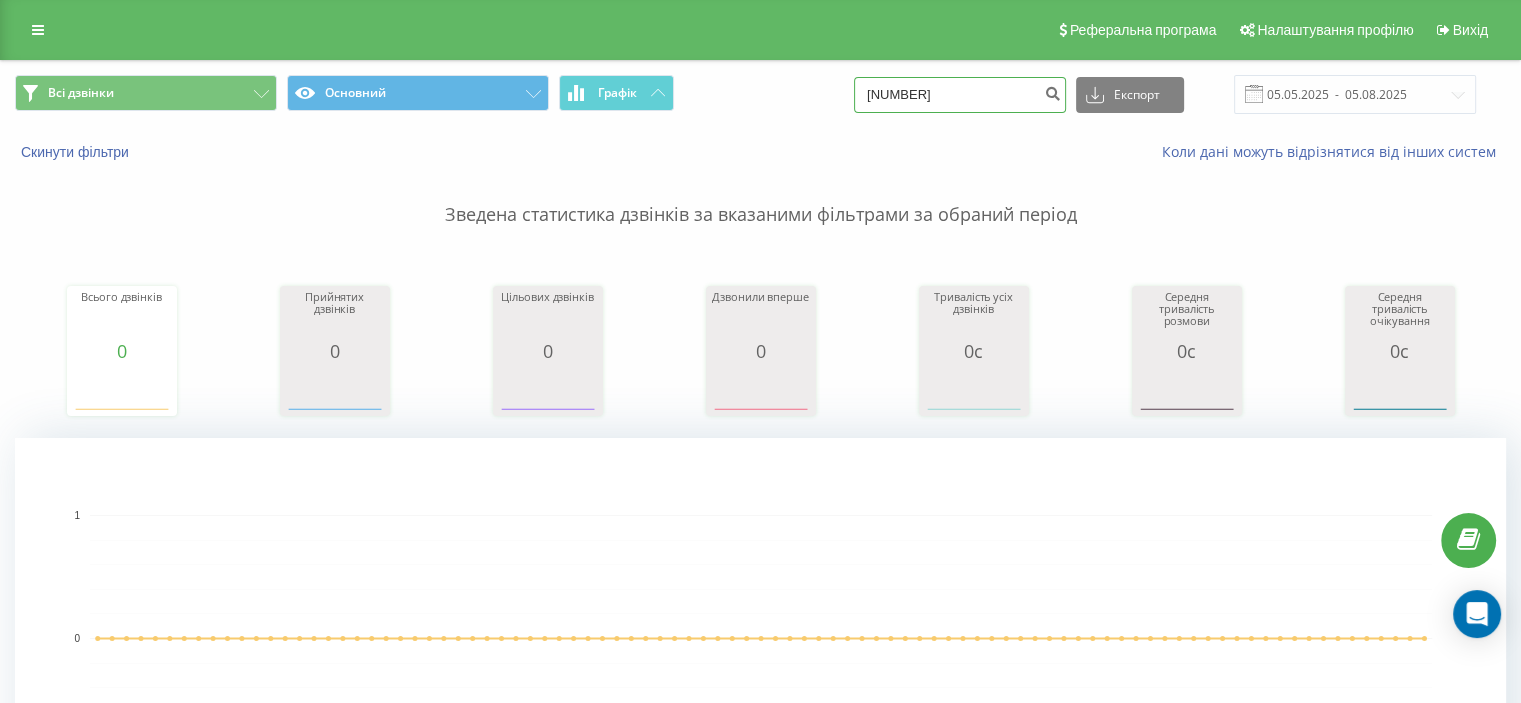 click on "[PHONE]" at bounding box center [960, 95] 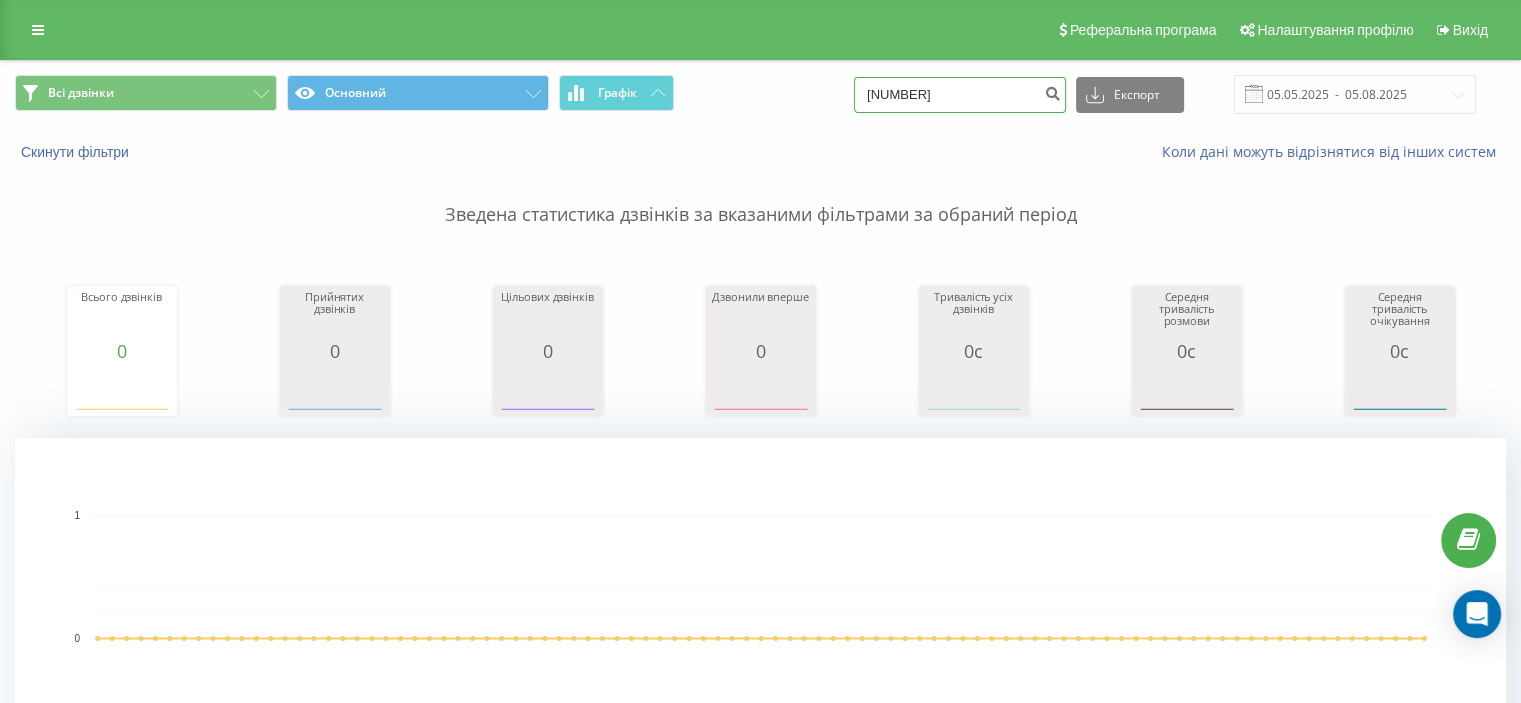 type on "[PHONE]" 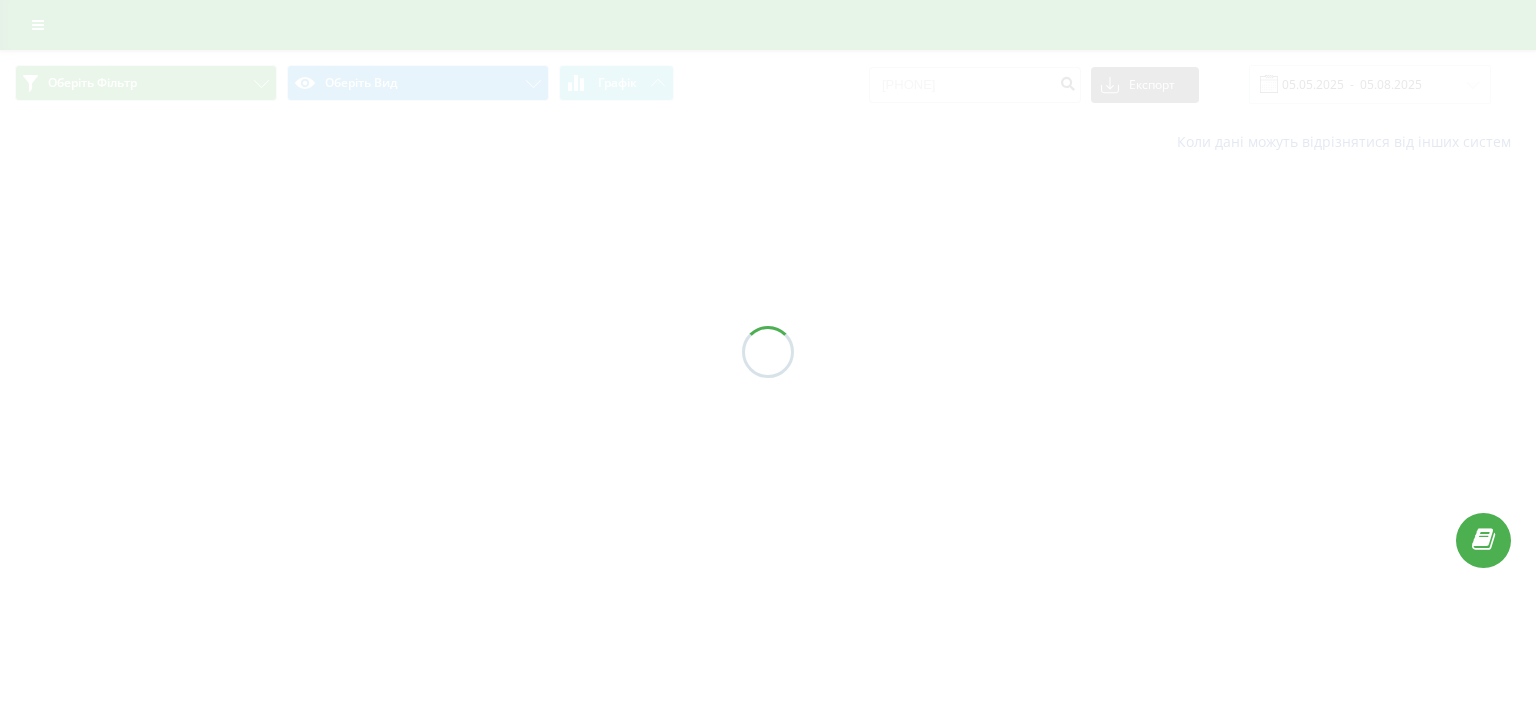 scroll, scrollTop: 0, scrollLeft: 0, axis: both 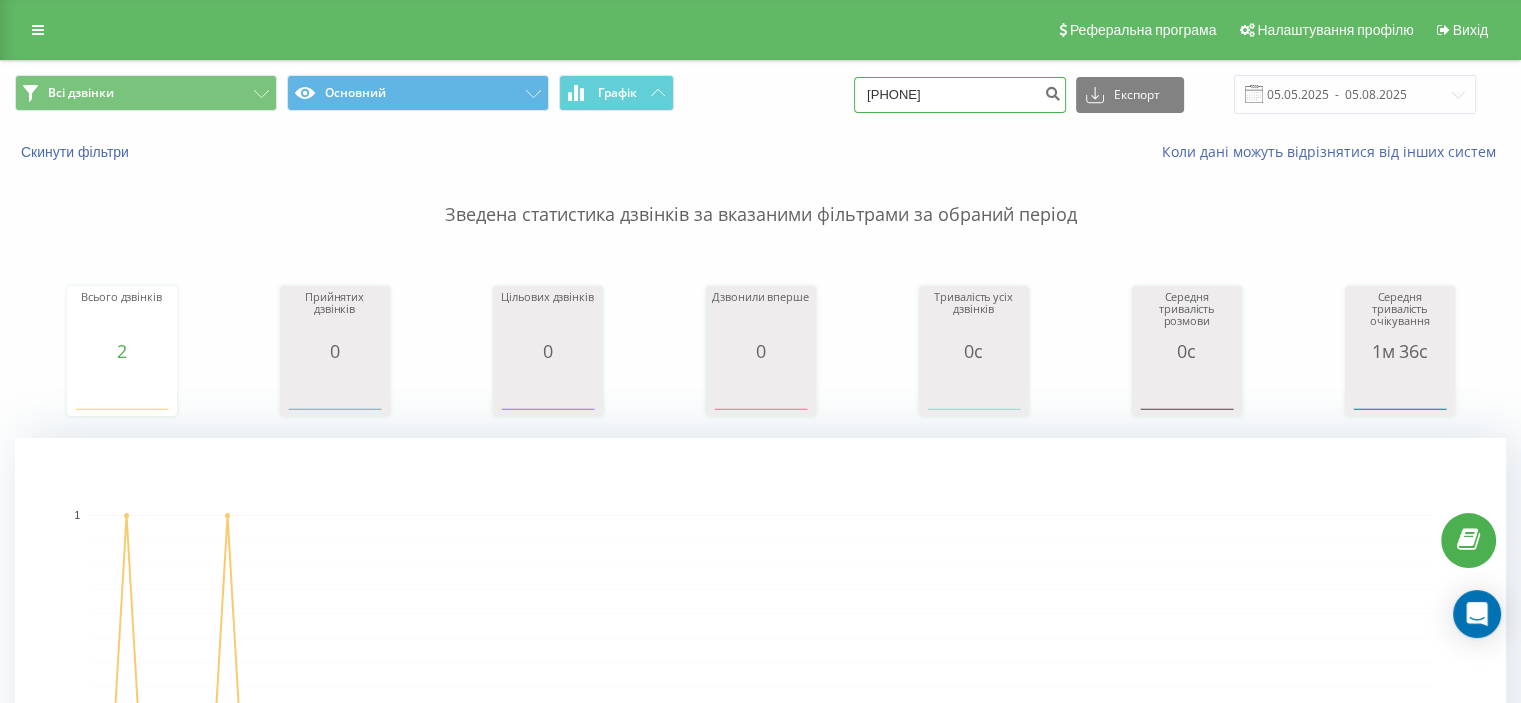 click on "380506321016" at bounding box center (960, 95) 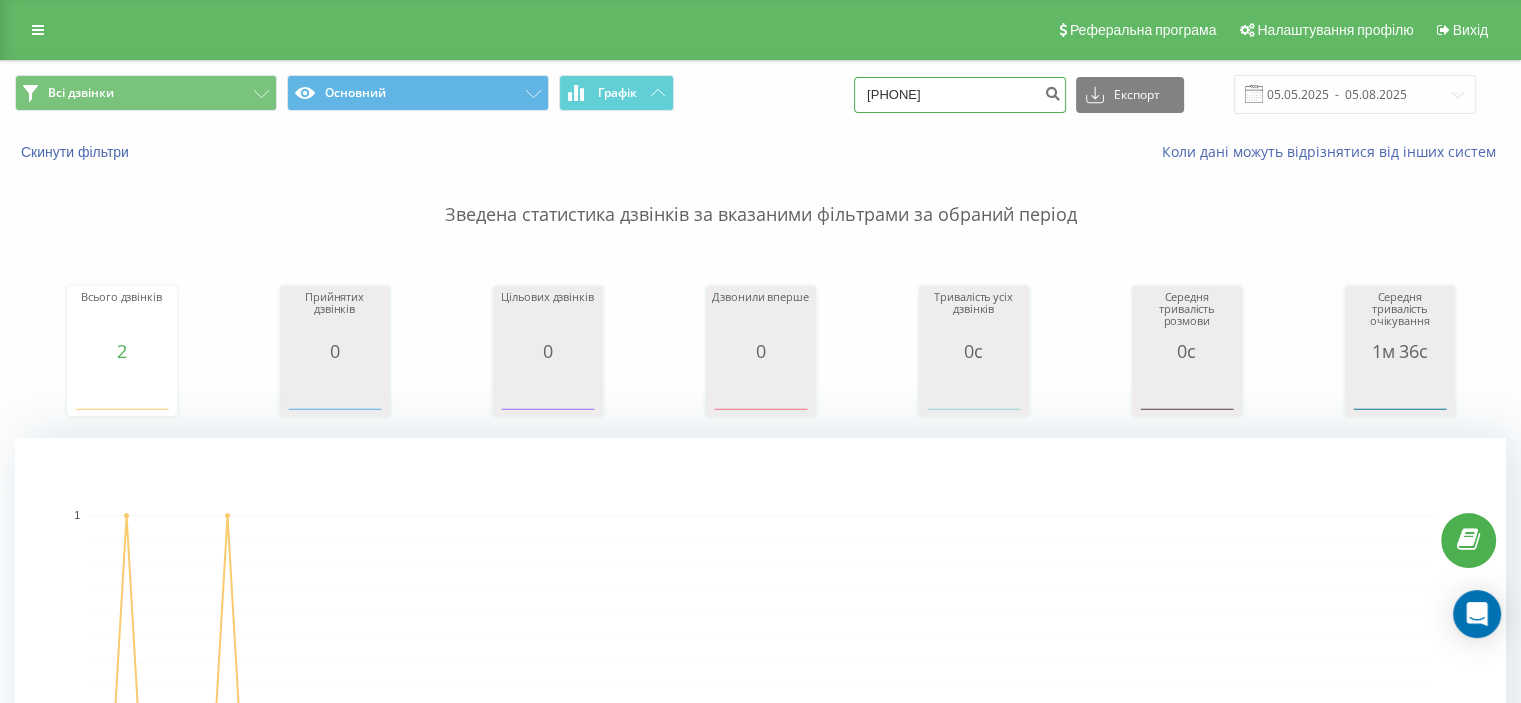 click on "0939388936" at bounding box center (960, 95) 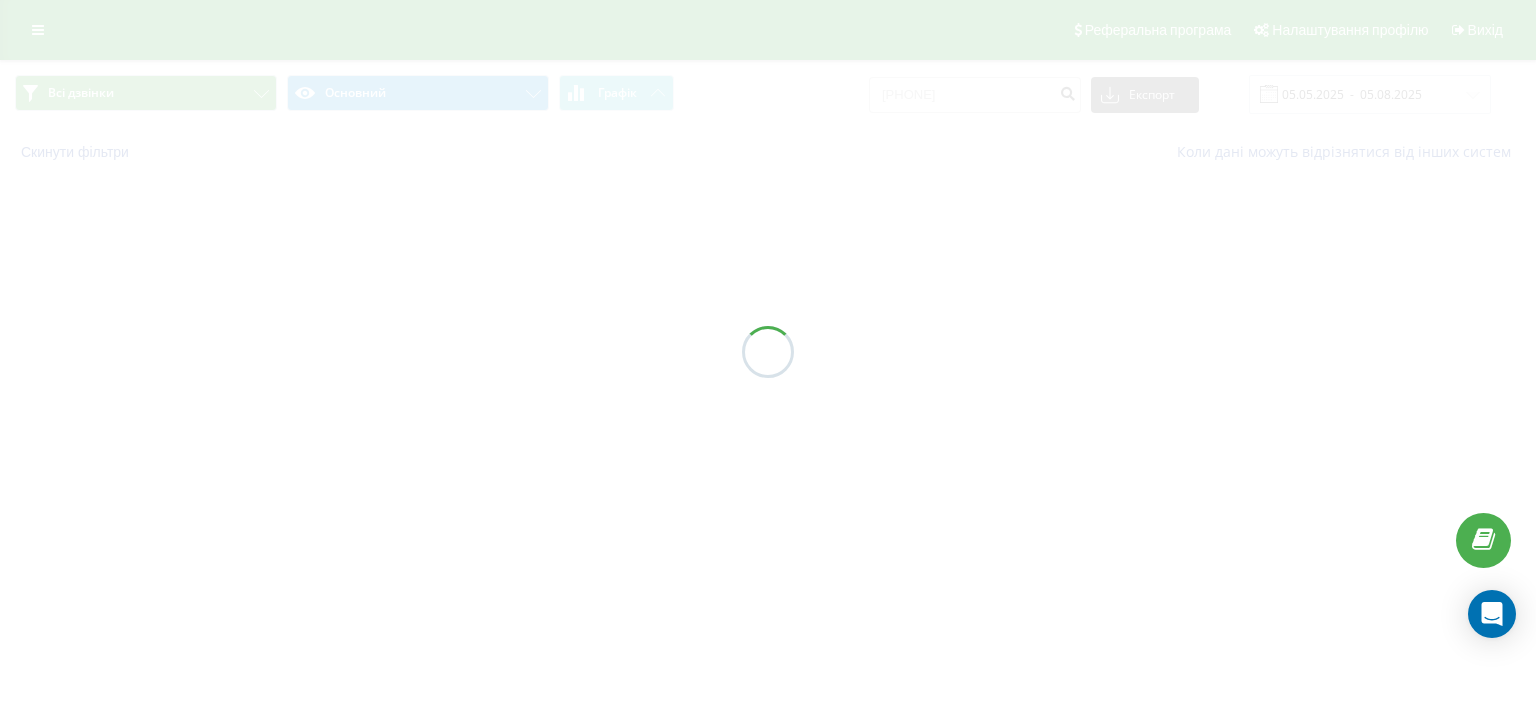 scroll, scrollTop: 0, scrollLeft: 0, axis: both 